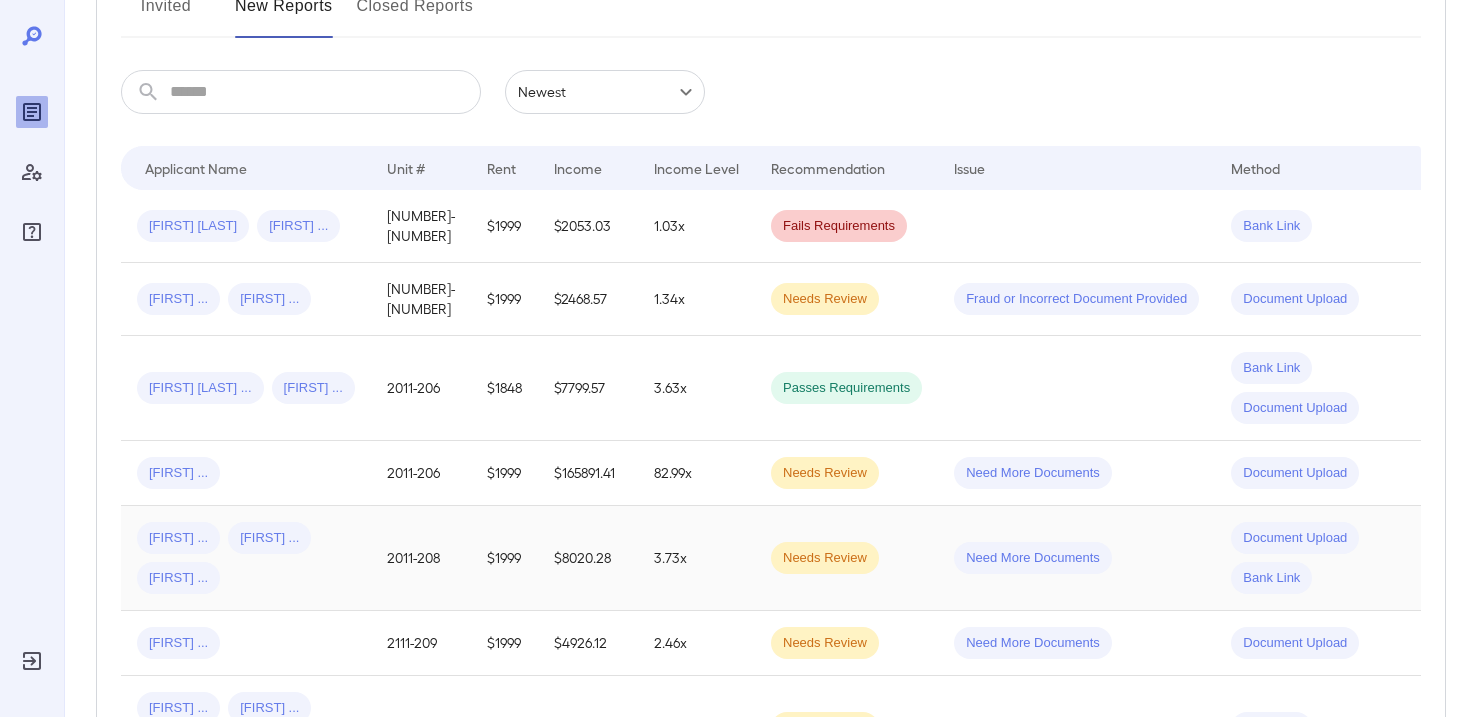 scroll, scrollTop: 279, scrollLeft: 0, axis: vertical 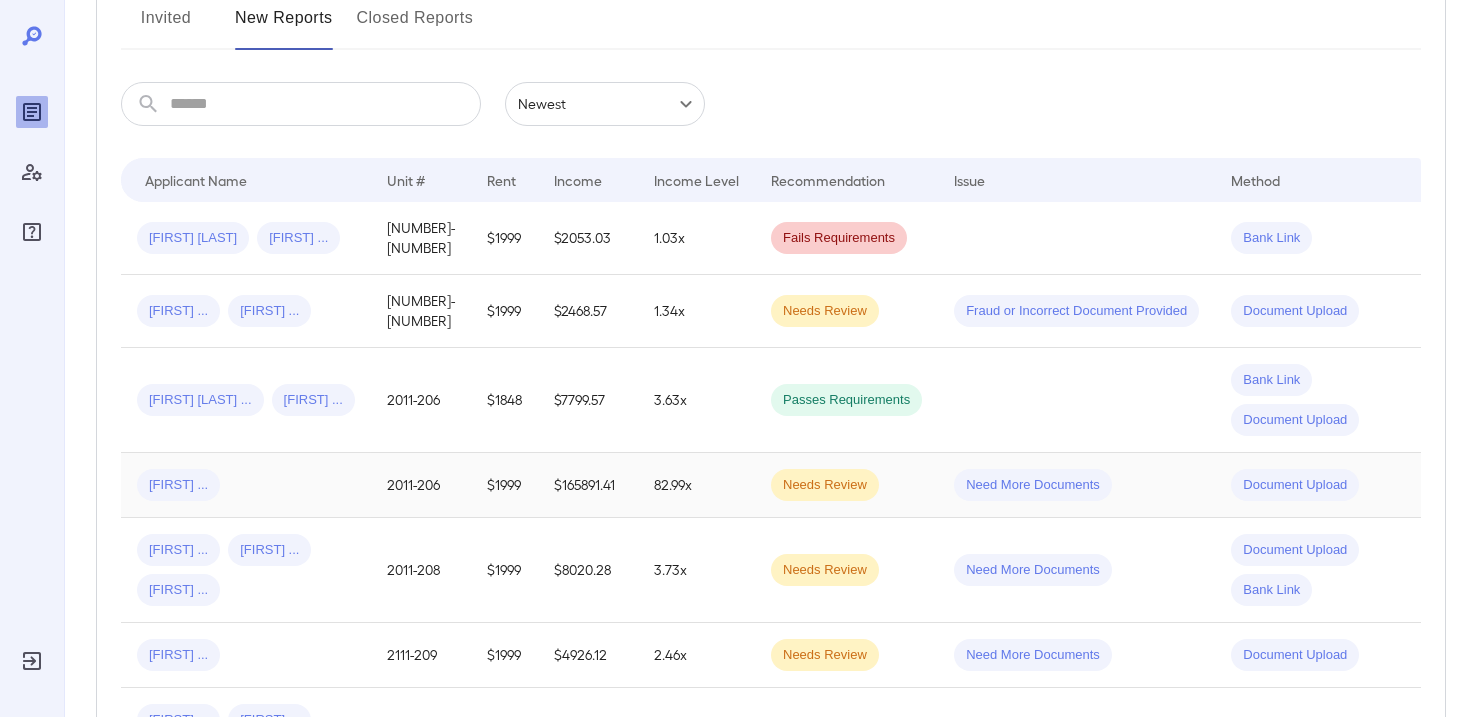 click on "Needs Review" at bounding box center (825, 485) 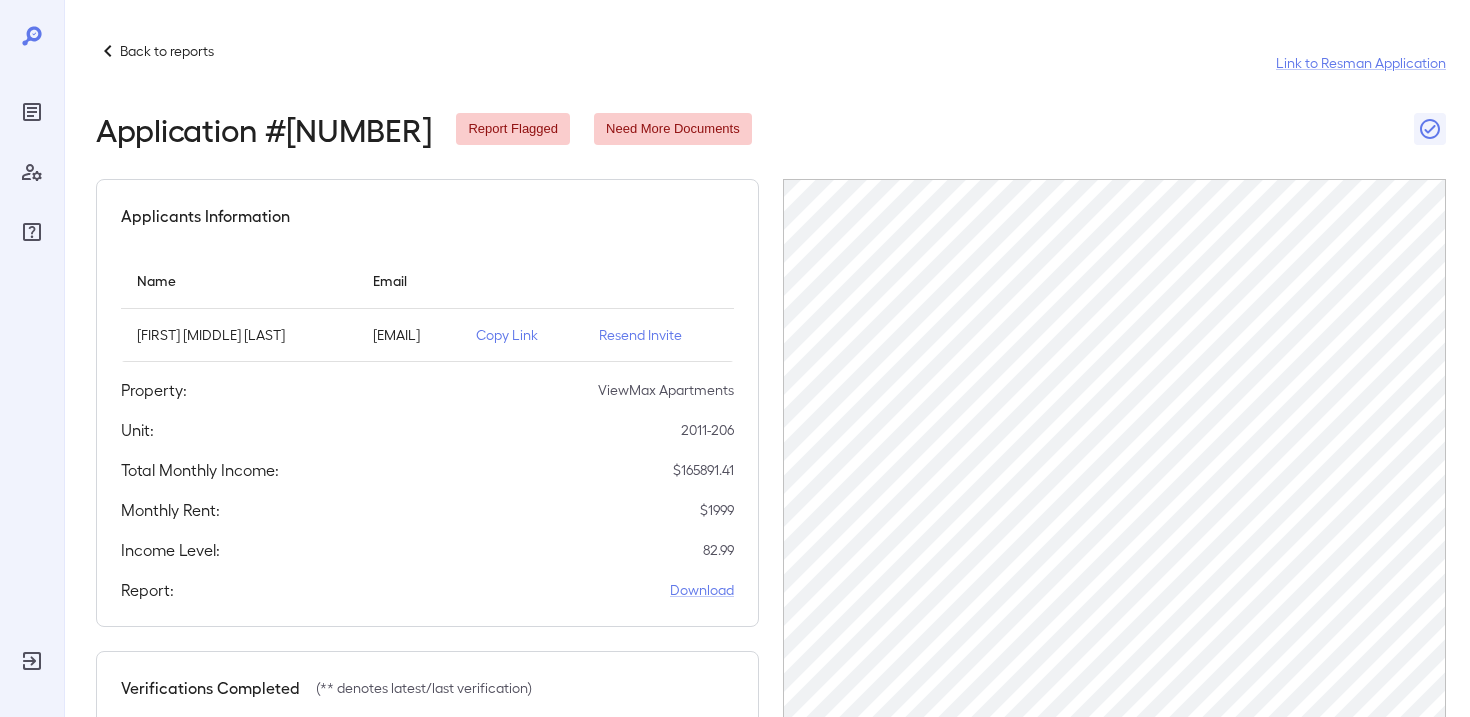 scroll, scrollTop: 0, scrollLeft: 0, axis: both 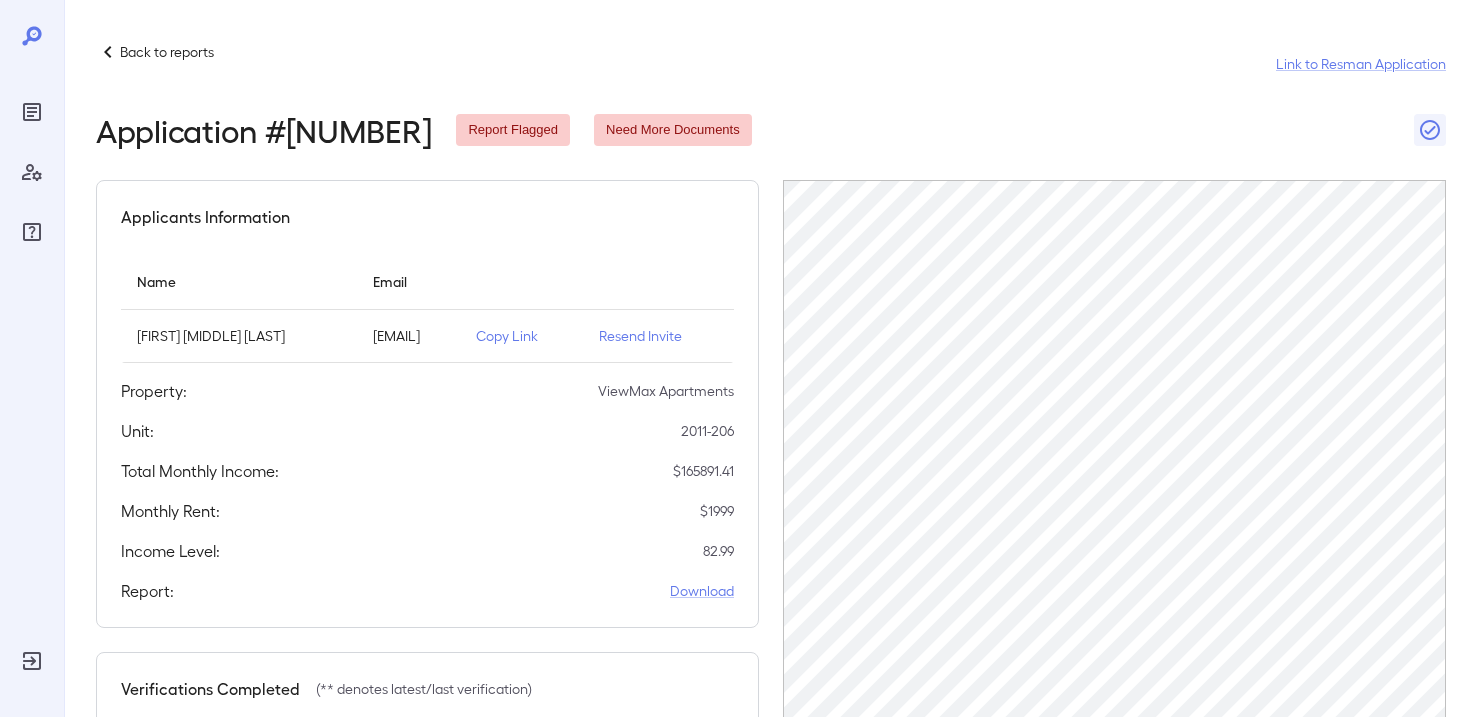 click on "Back to reports" at bounding box center (167, 52) 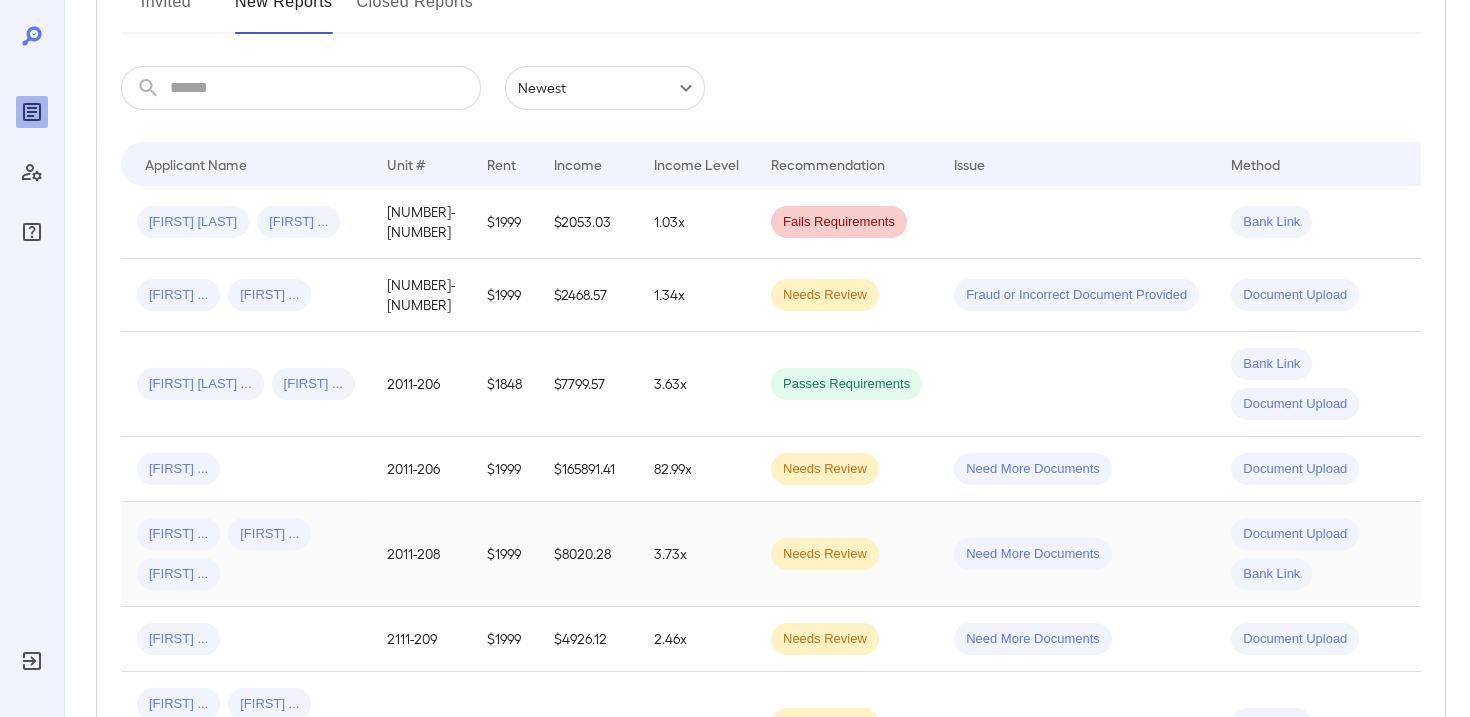 scroll, scrollTop: 0, scrollLeft: 0, axis: both 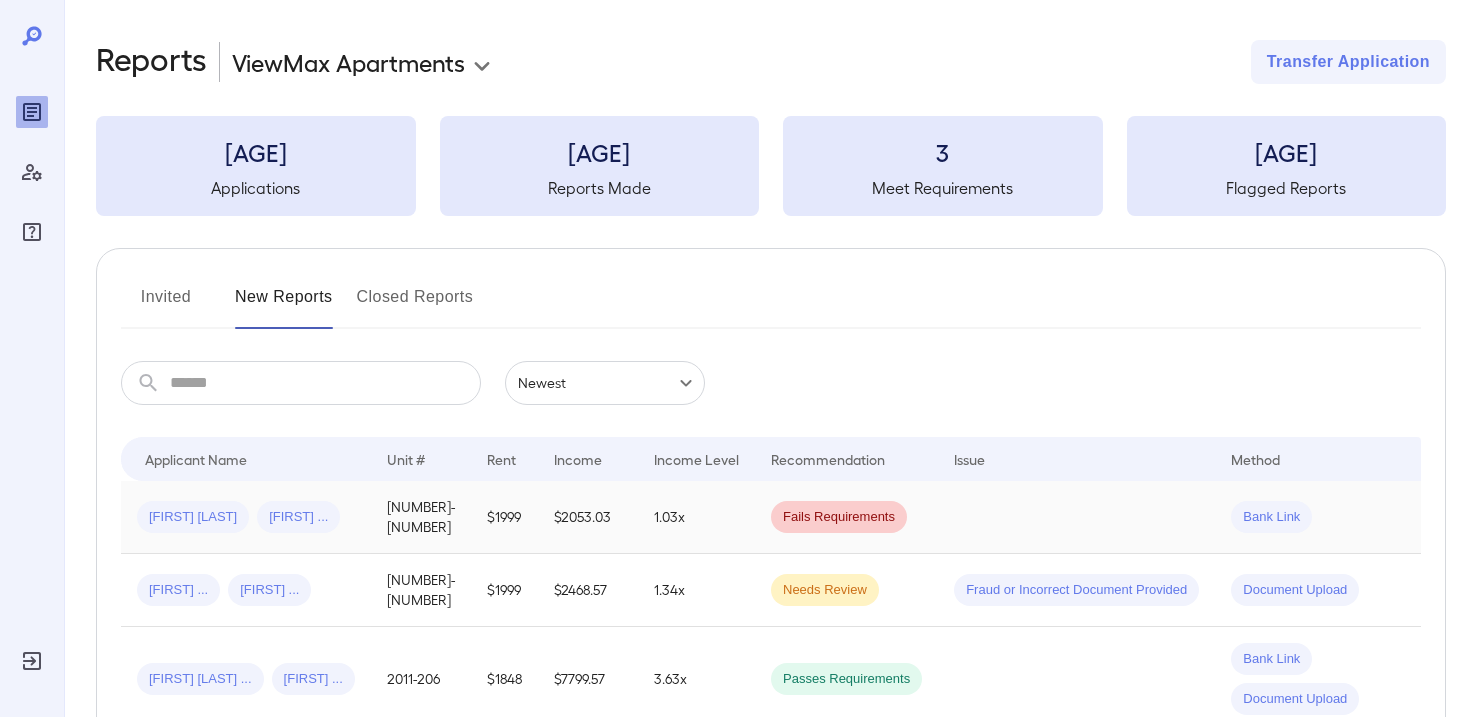 click on "Delpherine M... Roquan R..." at bounding box center [246, 517] 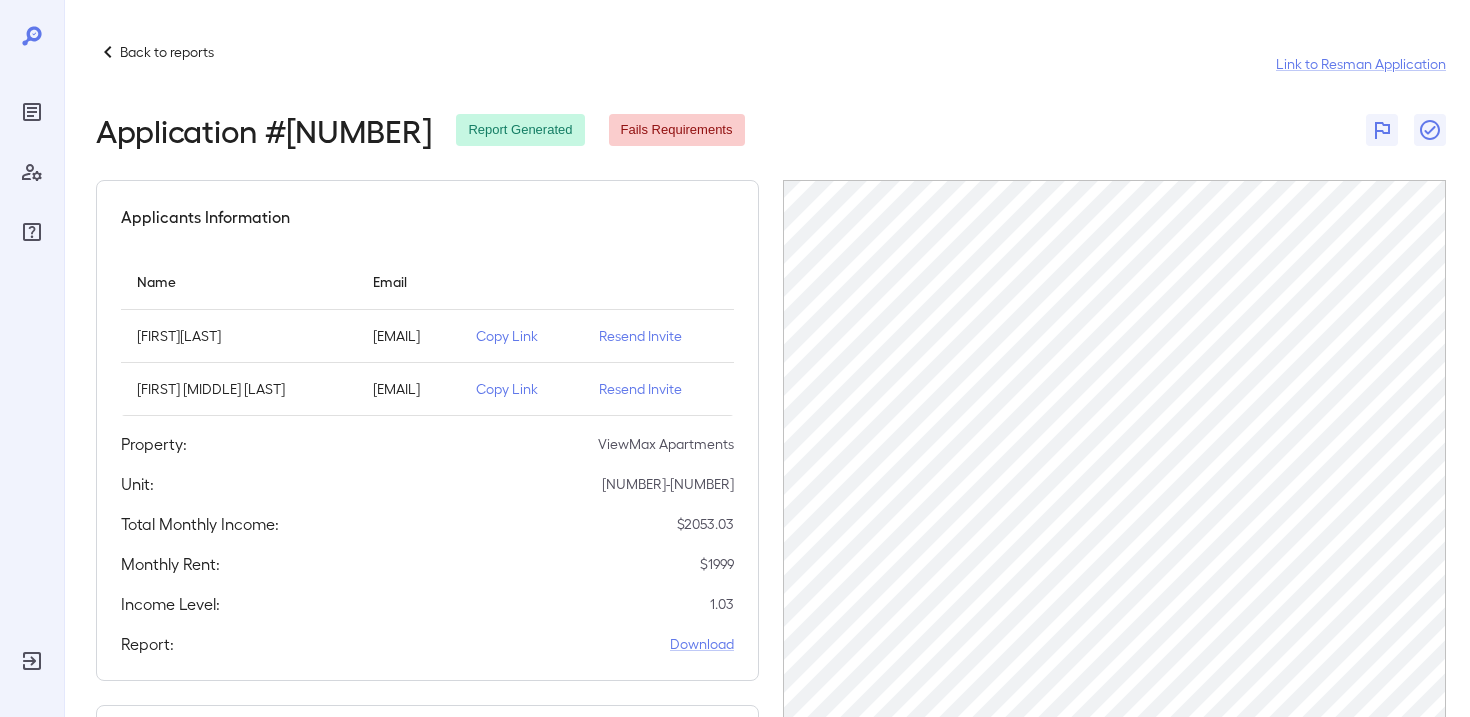 click on "Back to reports" at bounding box center (167, 52) 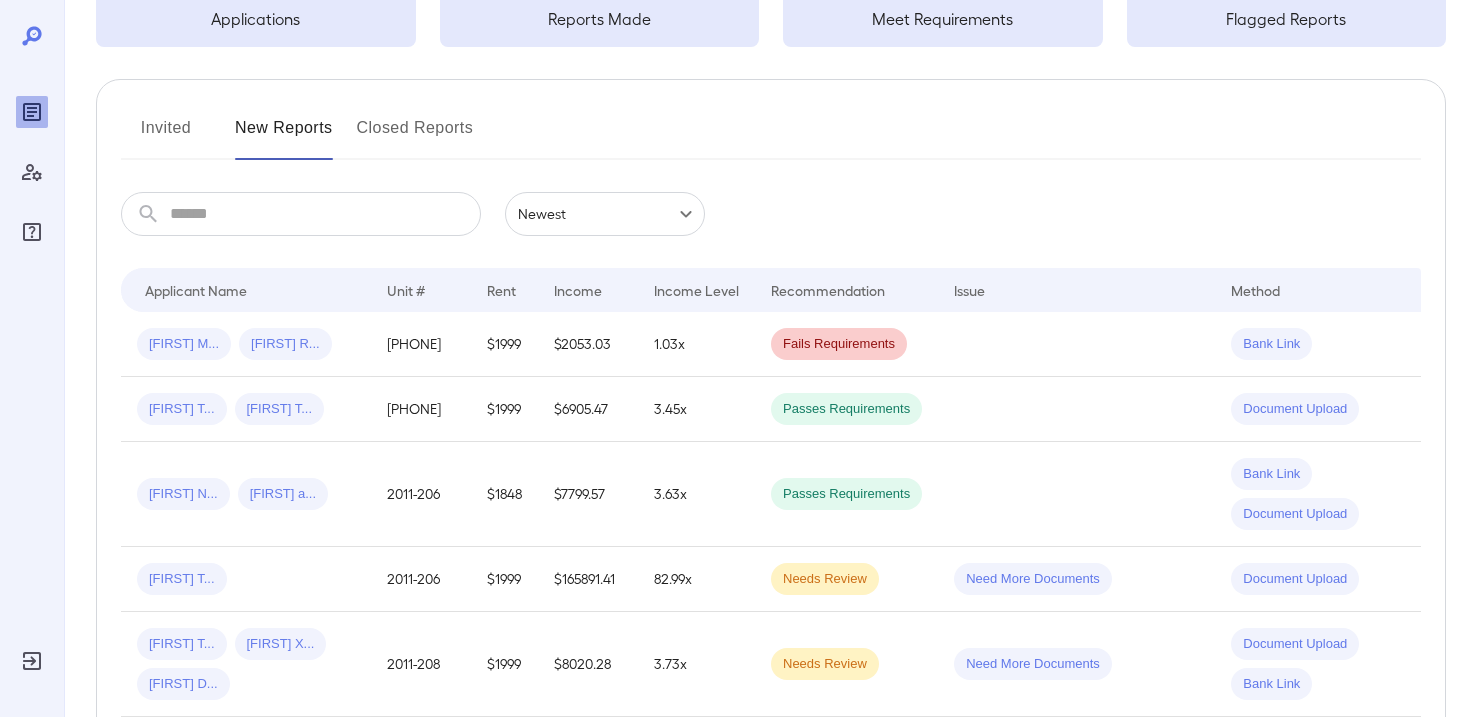 scroll, scrollTop: 176, scrollLeft: 0, axis: vertical 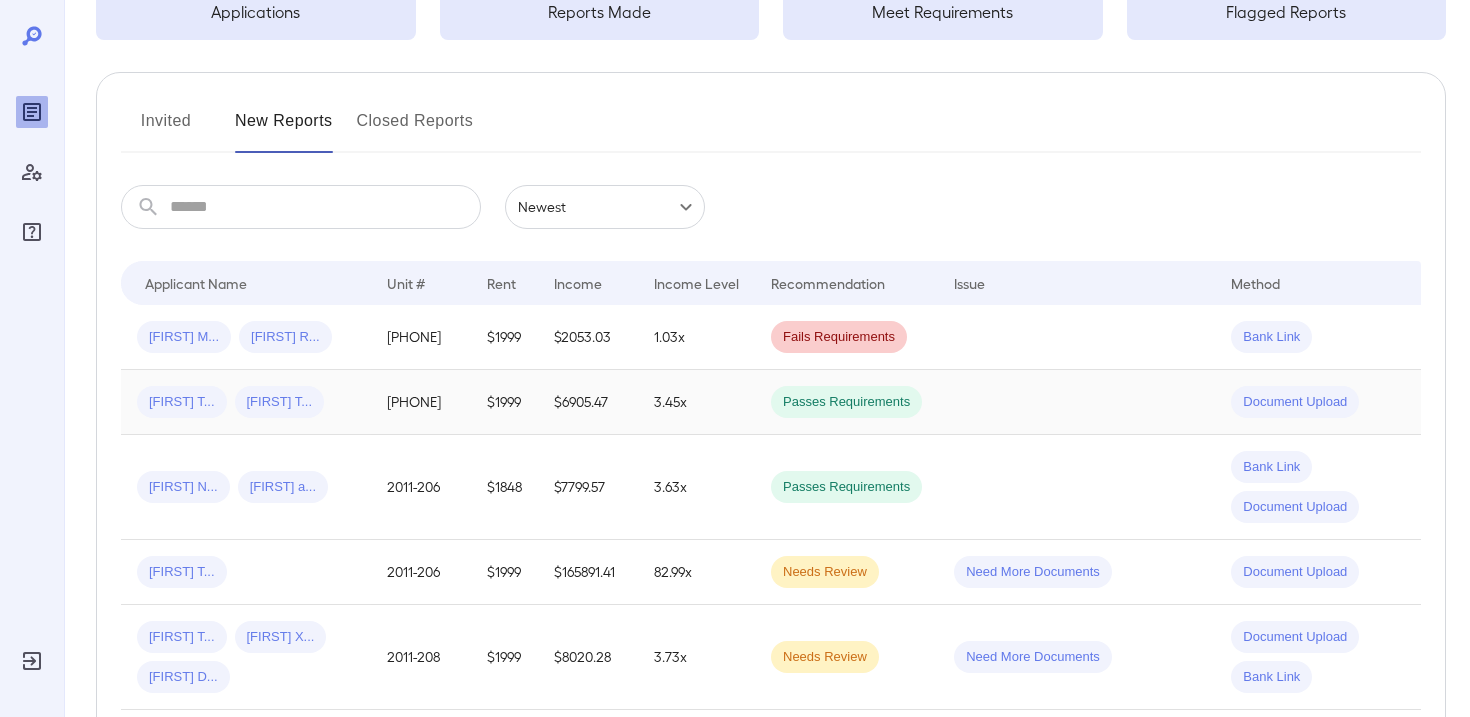 click at bounding box center (1076, 402) 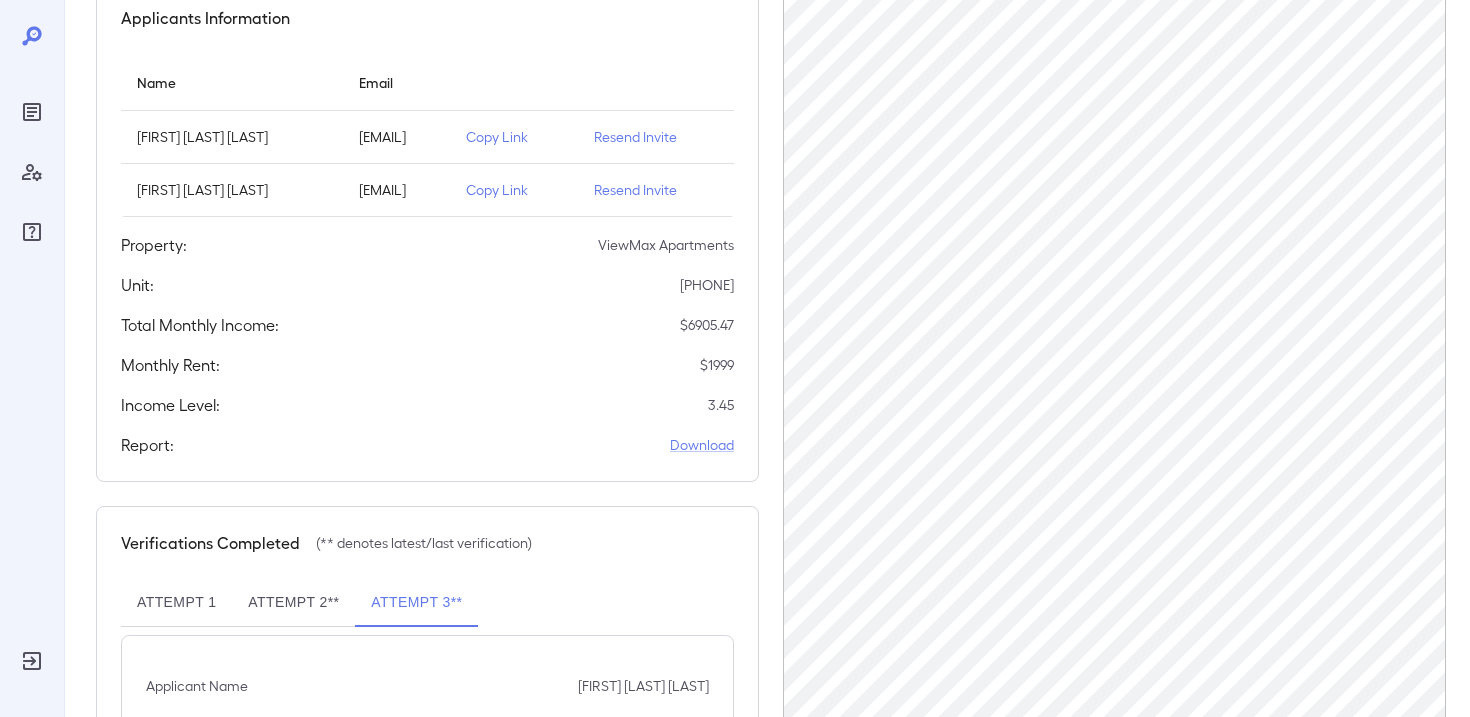 scroll, scrollTop: 362, scrollLeft: 0, axis: vertical 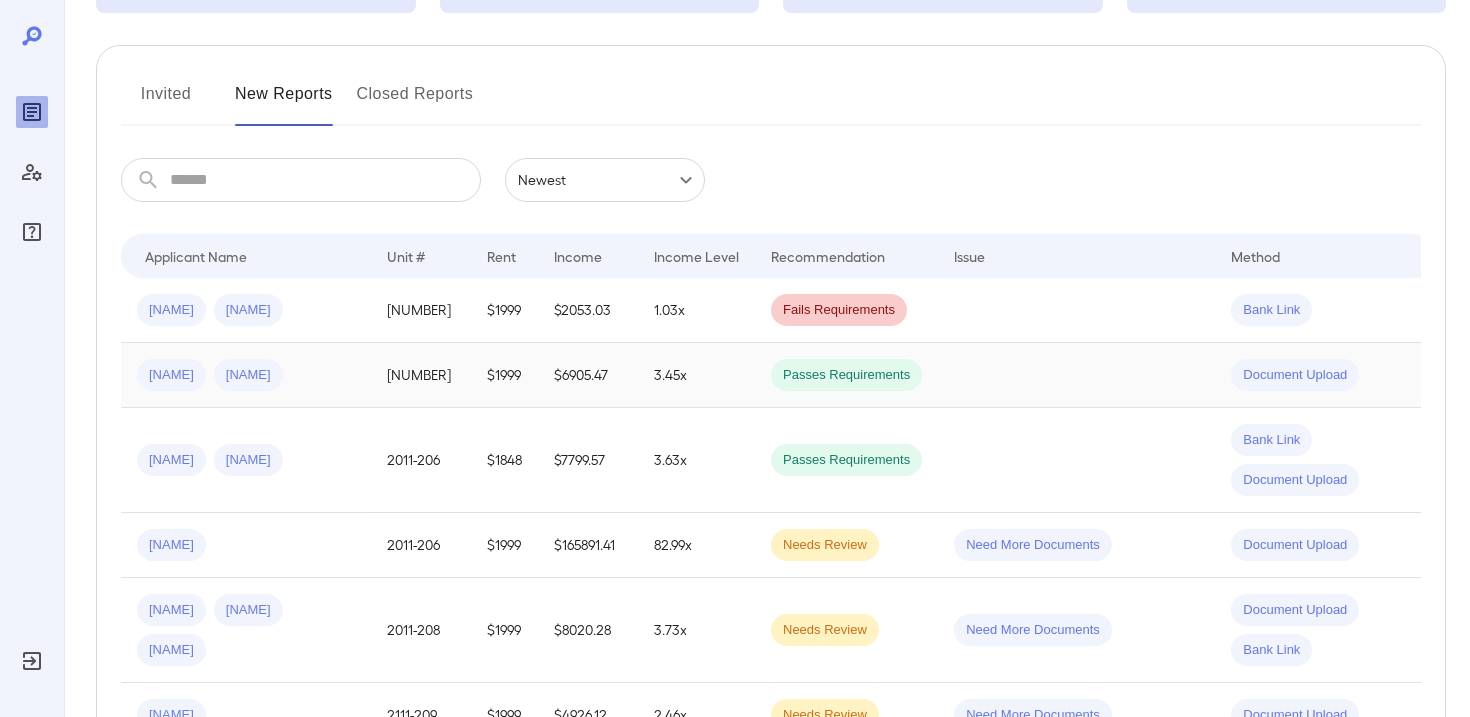 click on "3.45x" at bounding box center (696, 375) 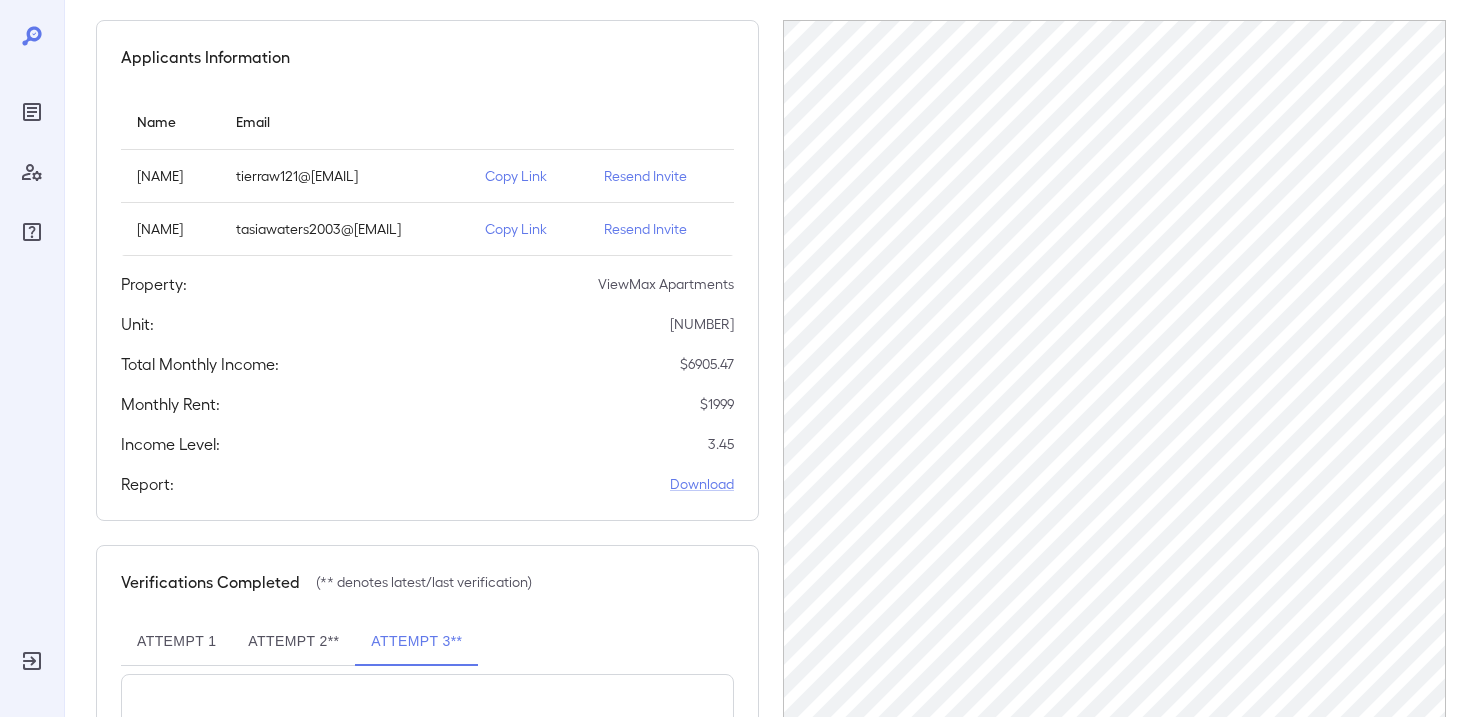 scroll, scrollTop: 0, scrollLeft: 0, axis: both 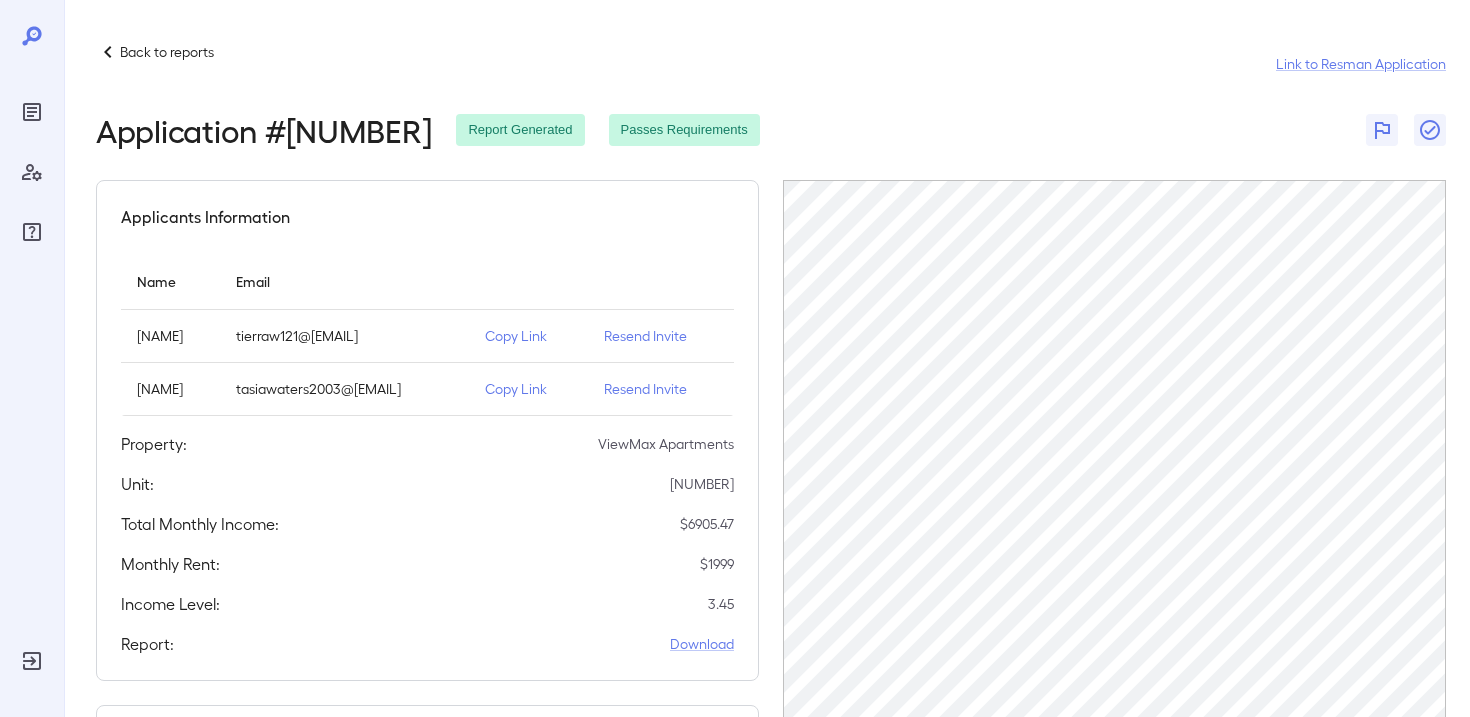 click on "Back to reports" at bounding box center [167, 52] 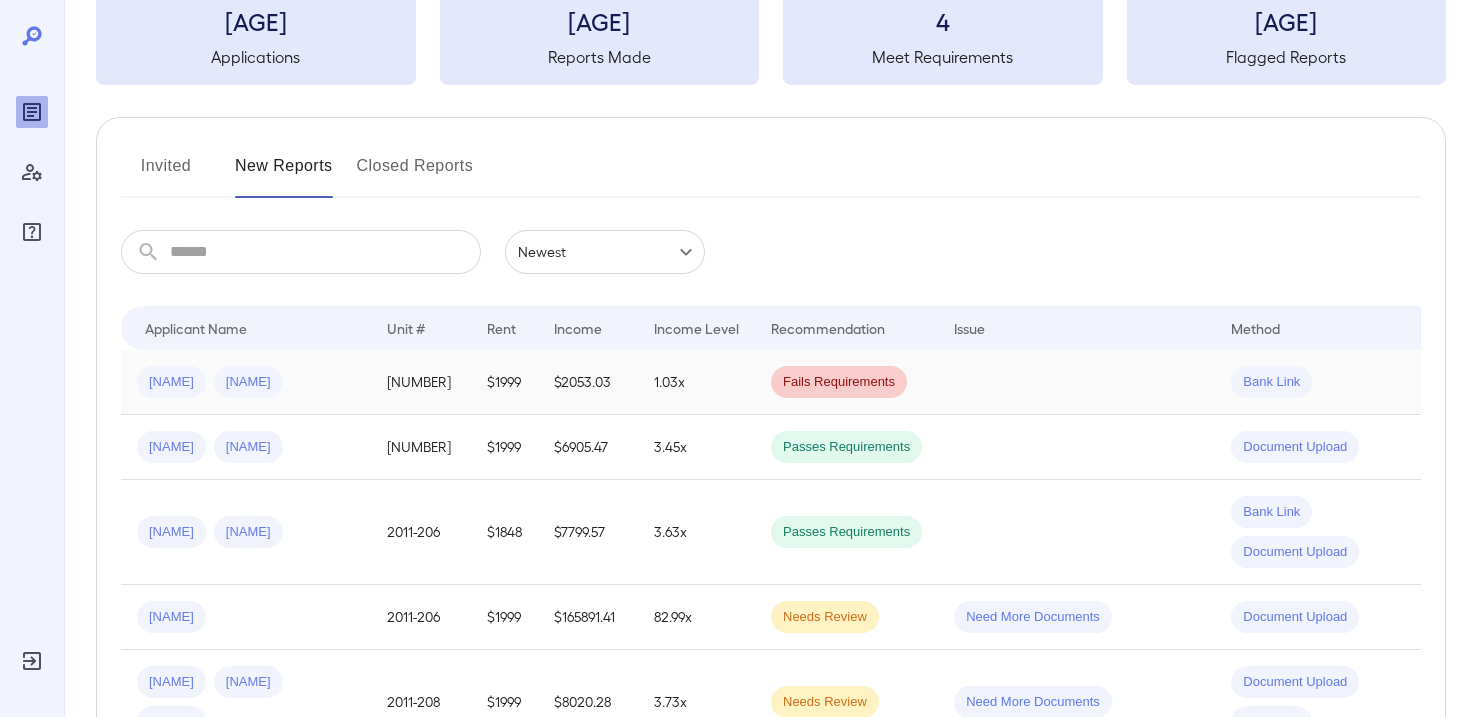scroll, scrollTop: 134, scrollLeft: 0, axis: vertical 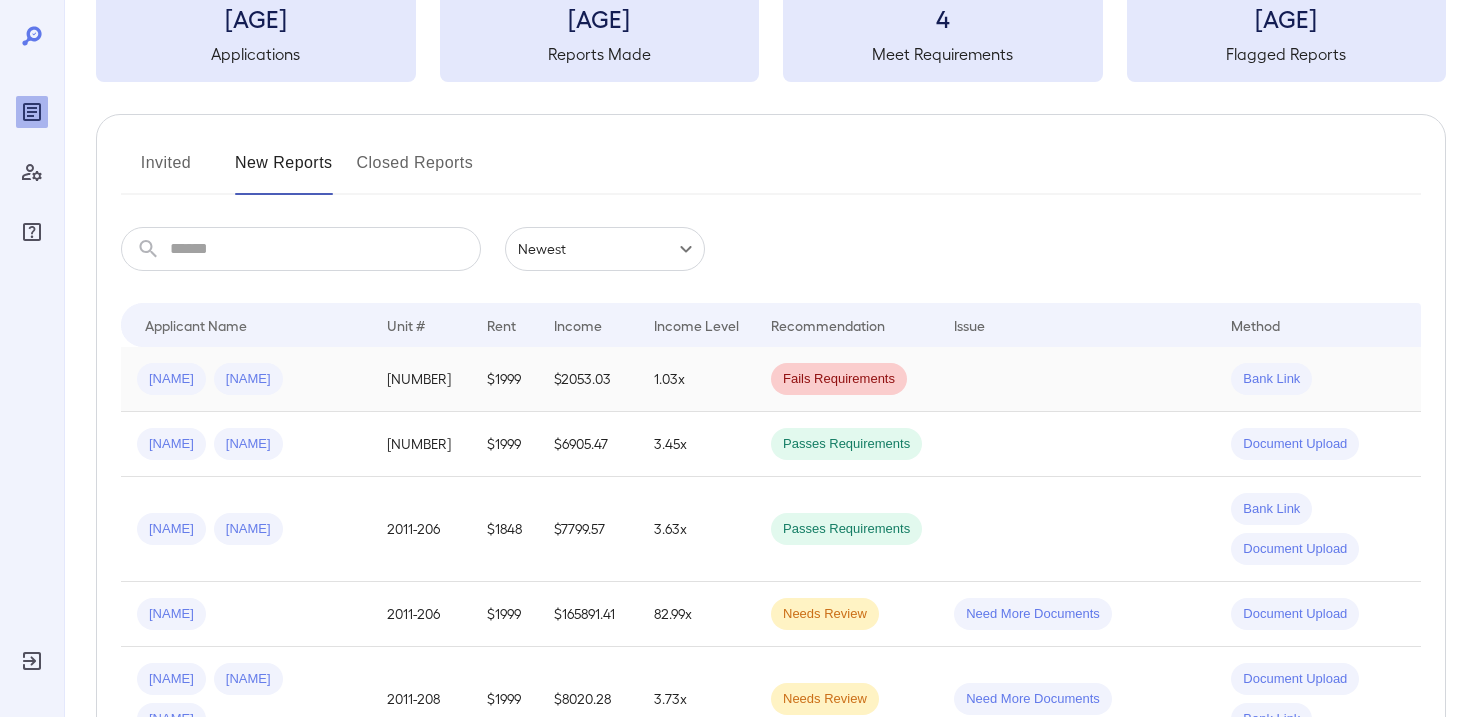 click on "Fails Requirements" at bounding box center (846, 379) 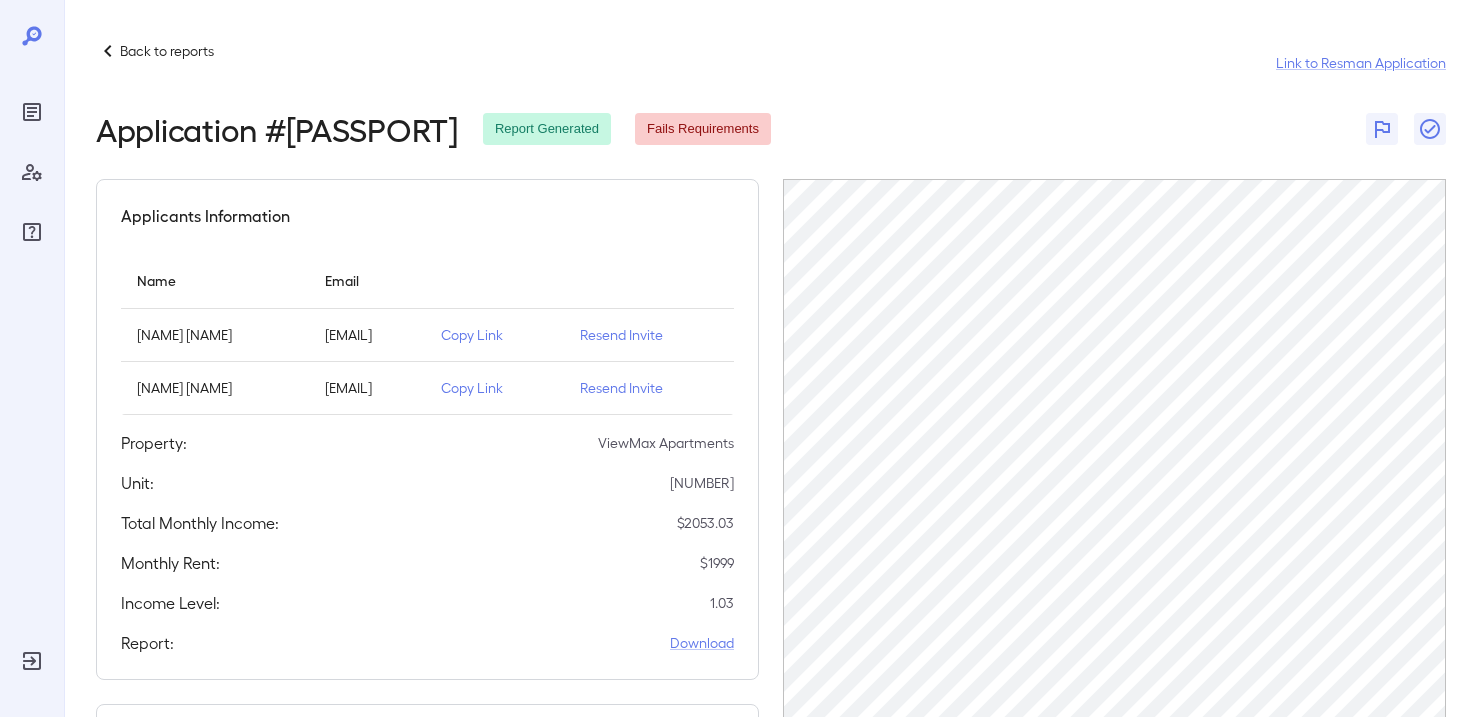 scroll, scrollTop: 0, scrollLeft: 0, axis: both 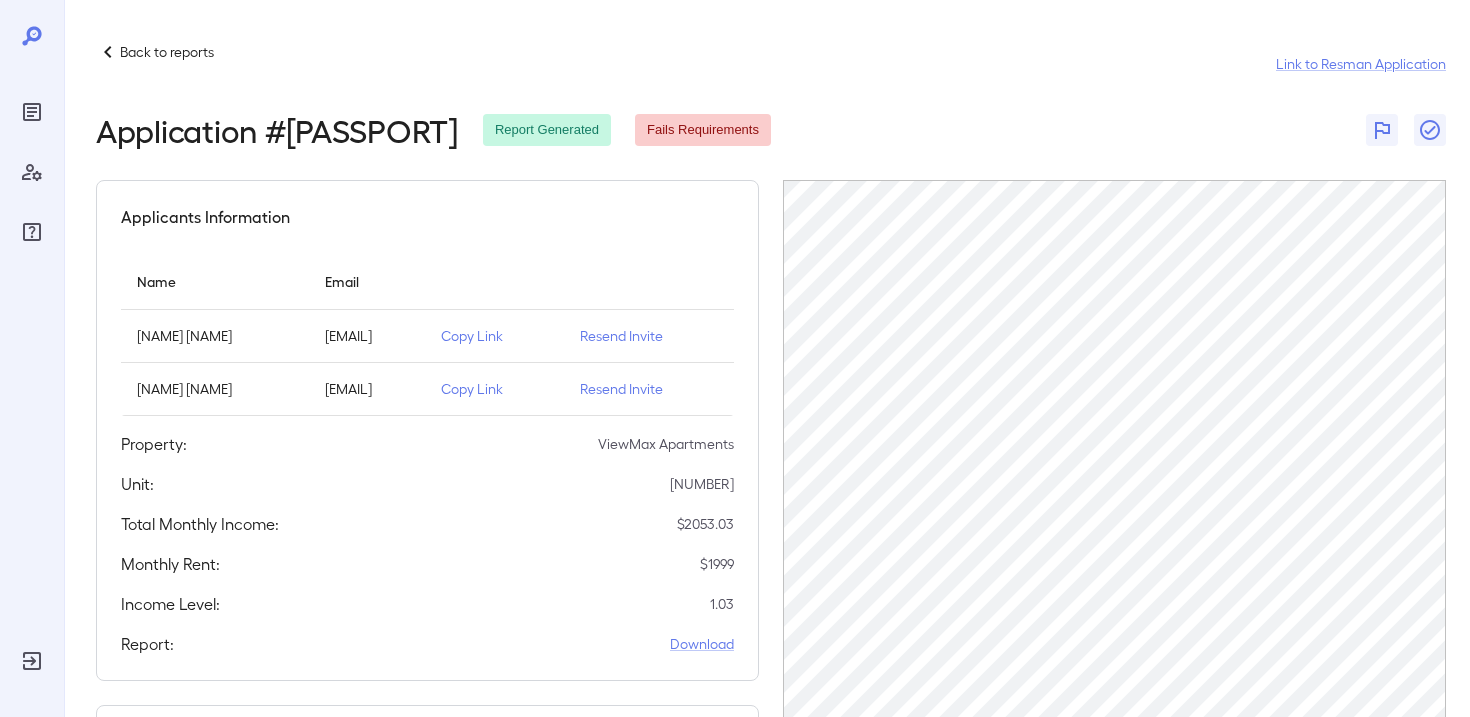 click on "Copy Link" at bounding box center (494, 336) 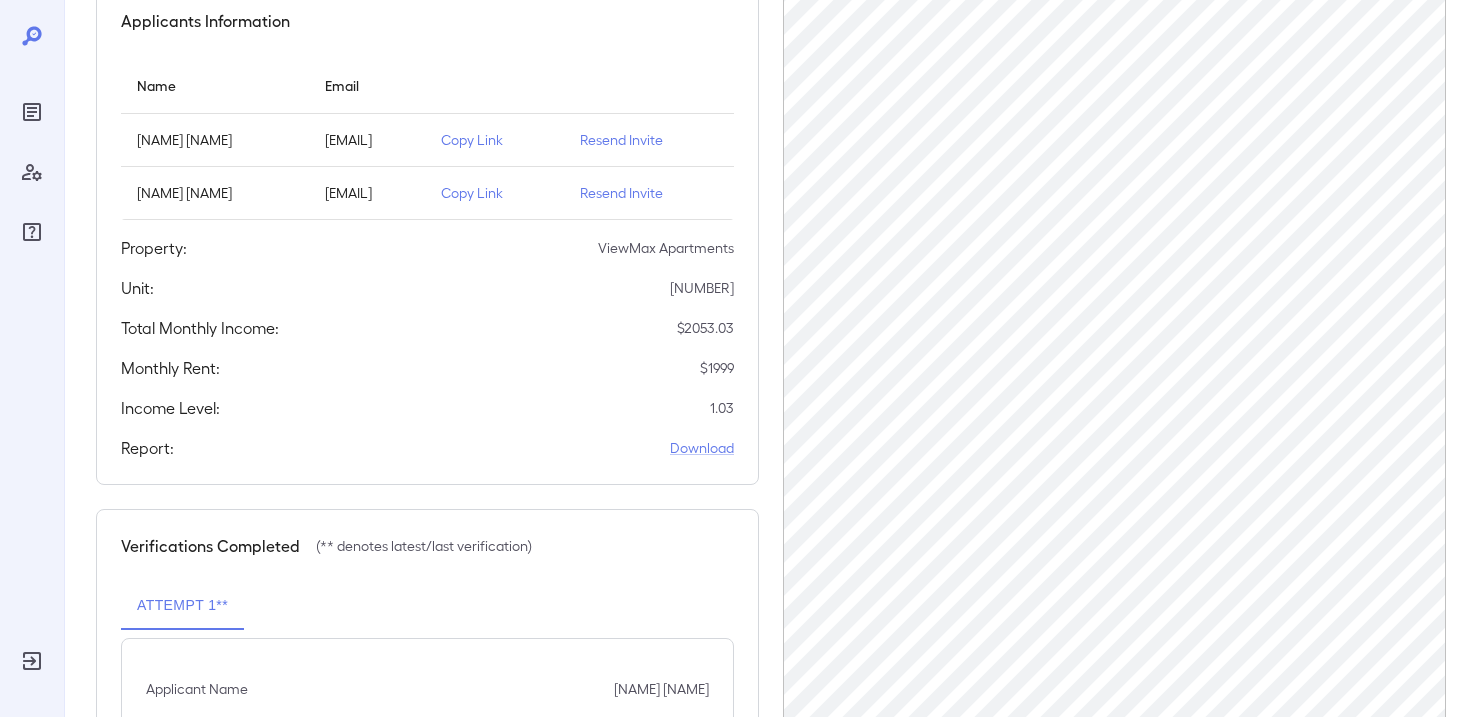 scroll, scrollTop: 0, scrollLeft: 0, axis: both 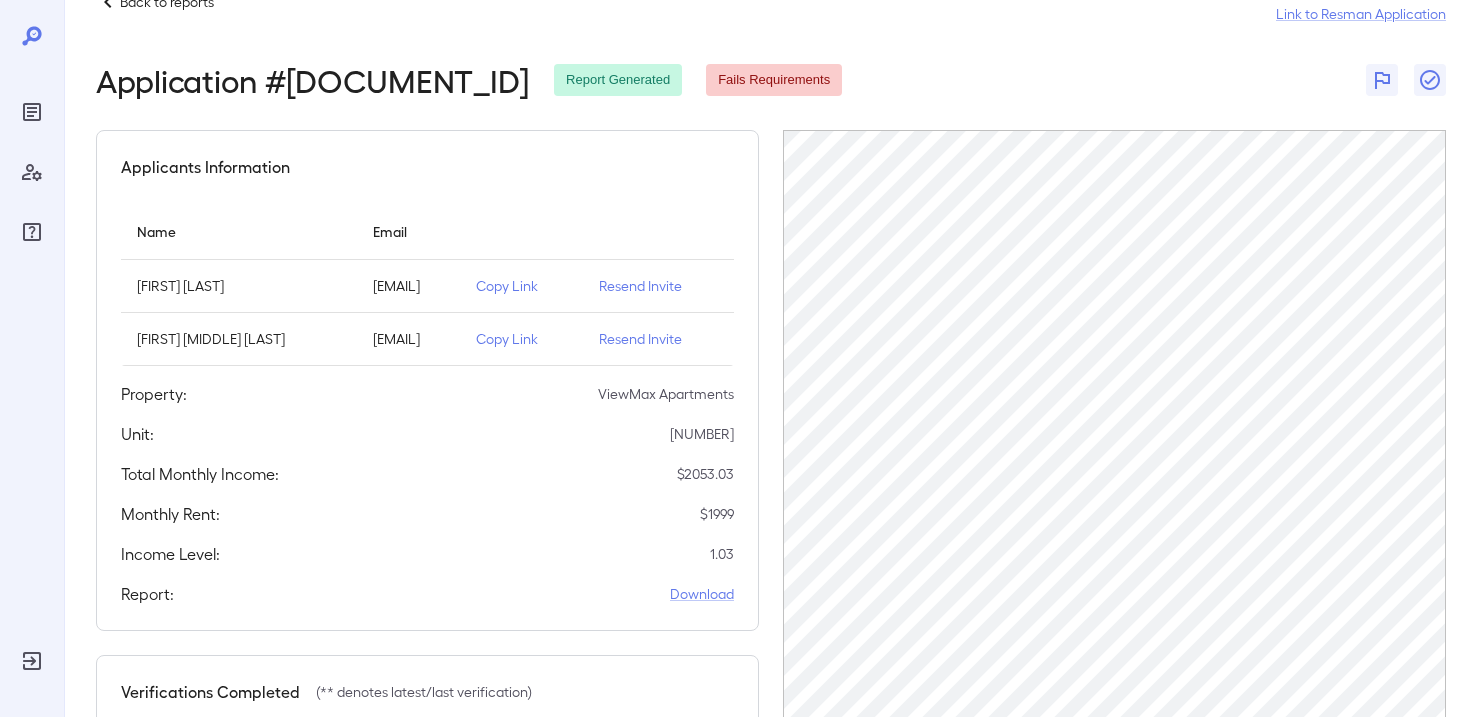 click on "Back to reports" at bounding box center (167, 2) 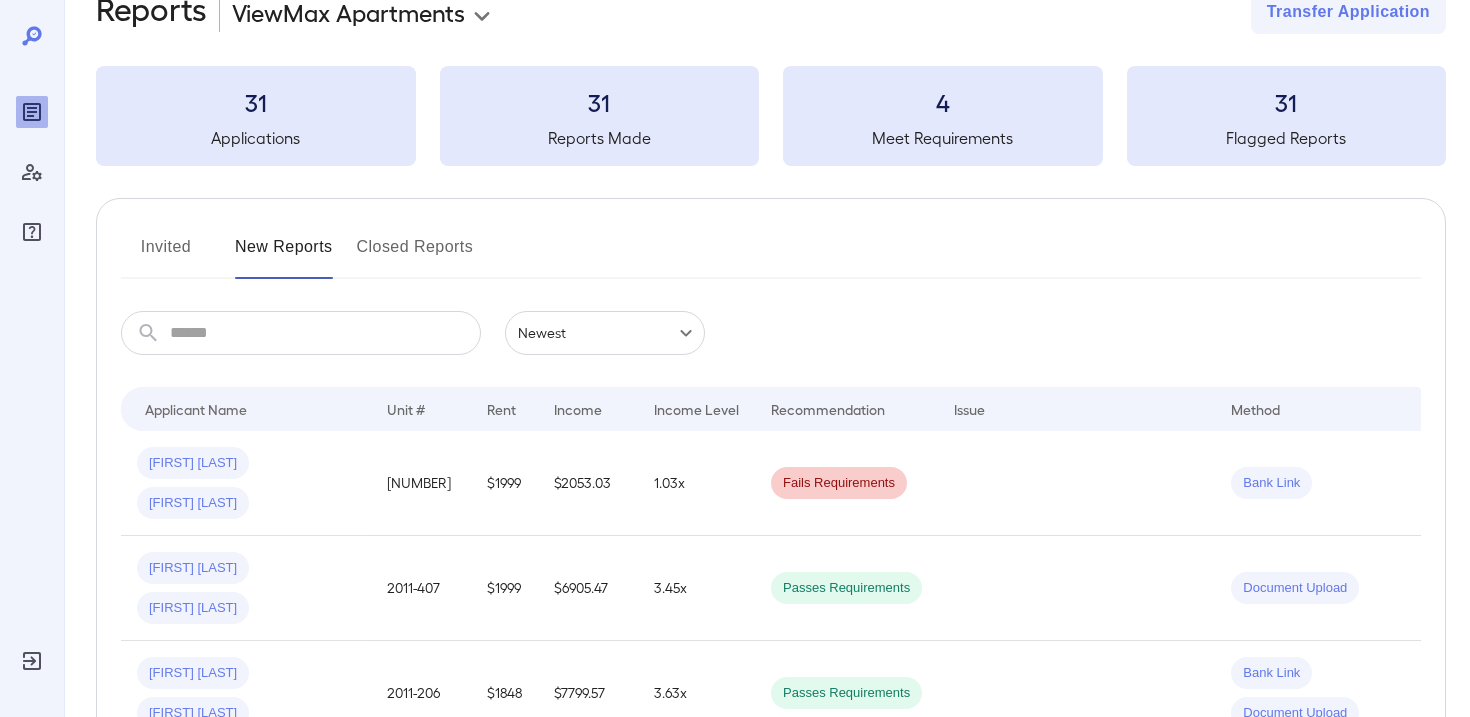 scroll, scrollTop: 0, scrollLeft: 0, axis: both 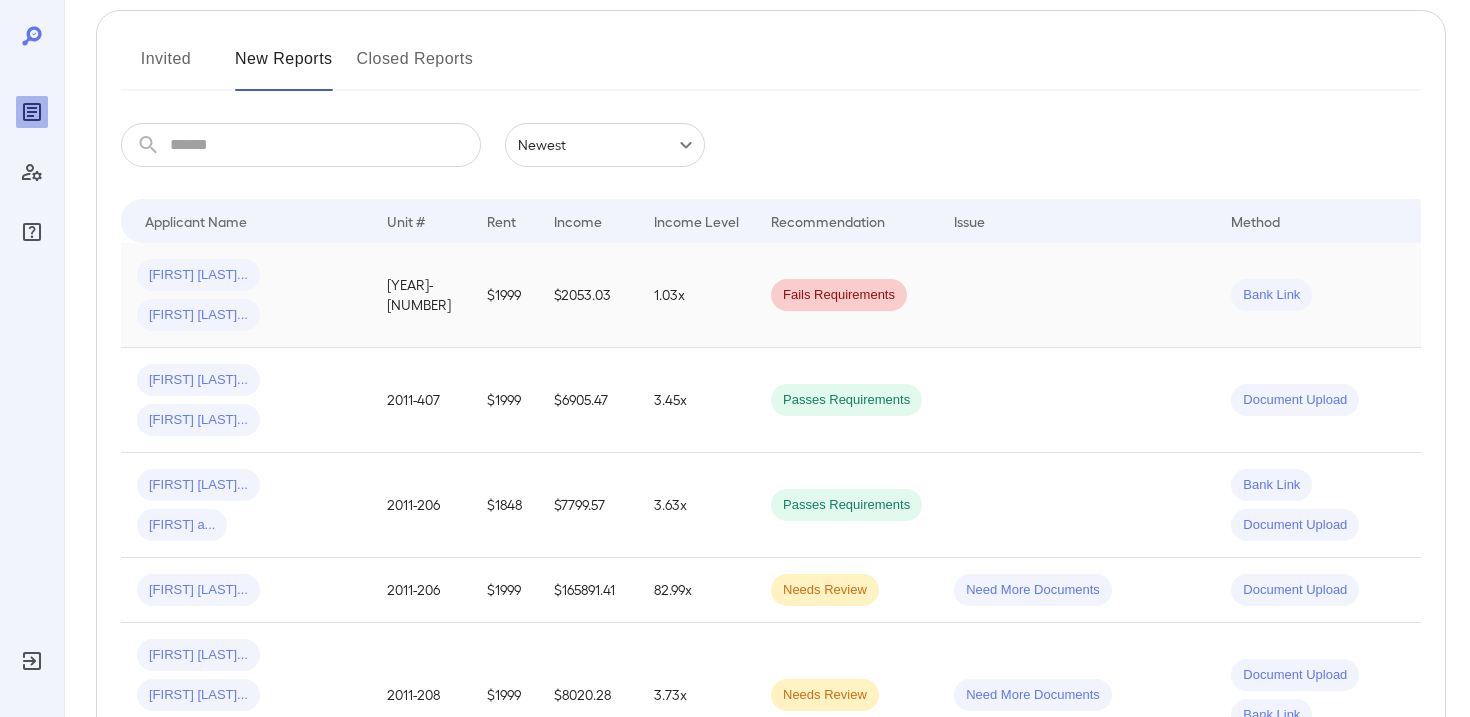 click at bounding box center [1076, 295] 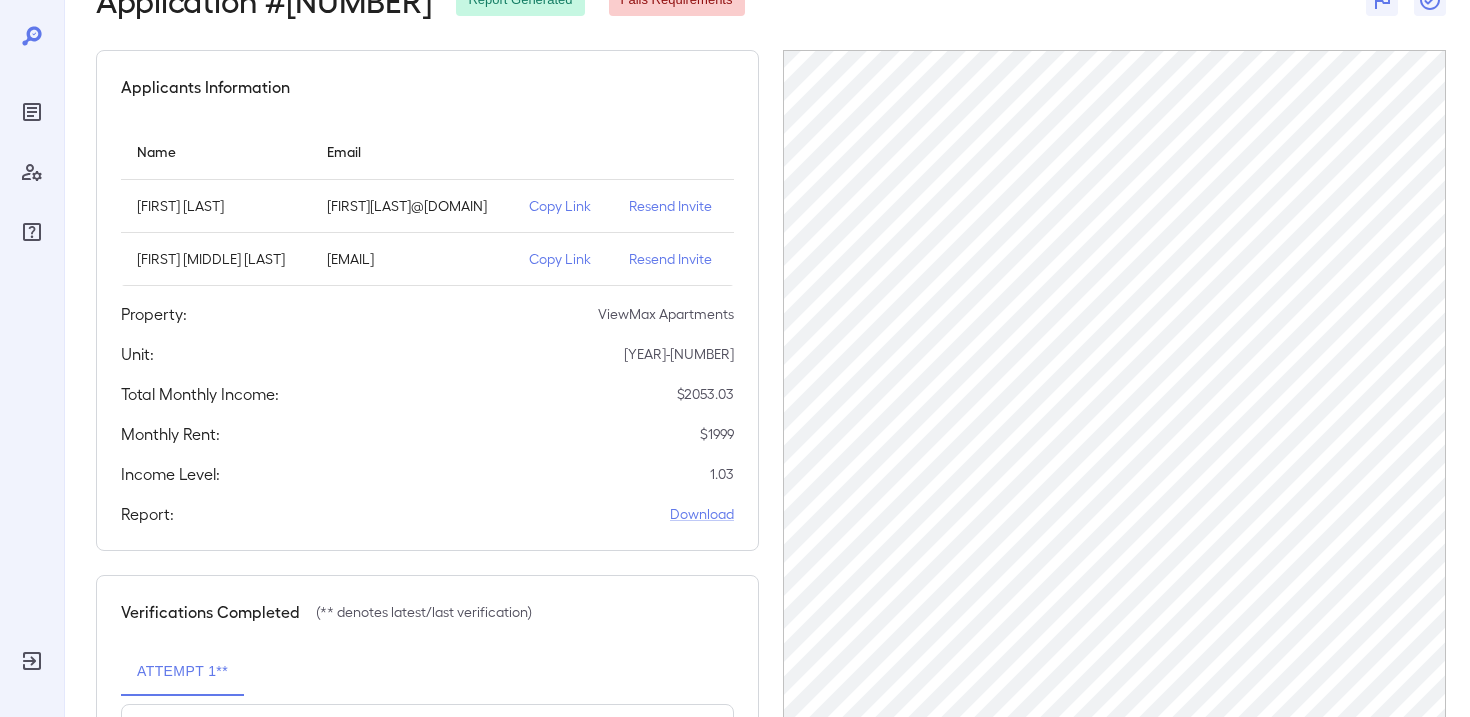 scroll, scrollTop: 191, scrollLeft: 0, axis: vertical 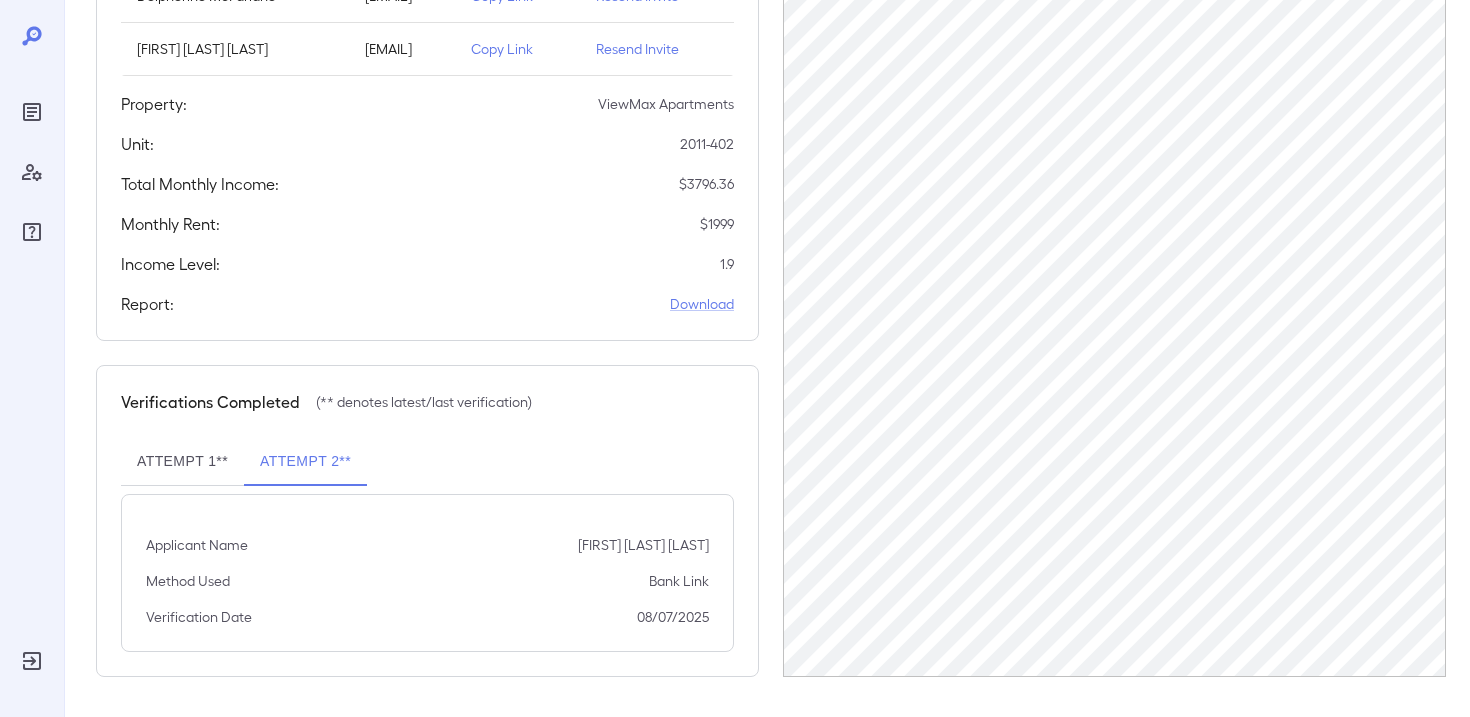 click on "Attempt 1**" at bounding box center [182, 462] 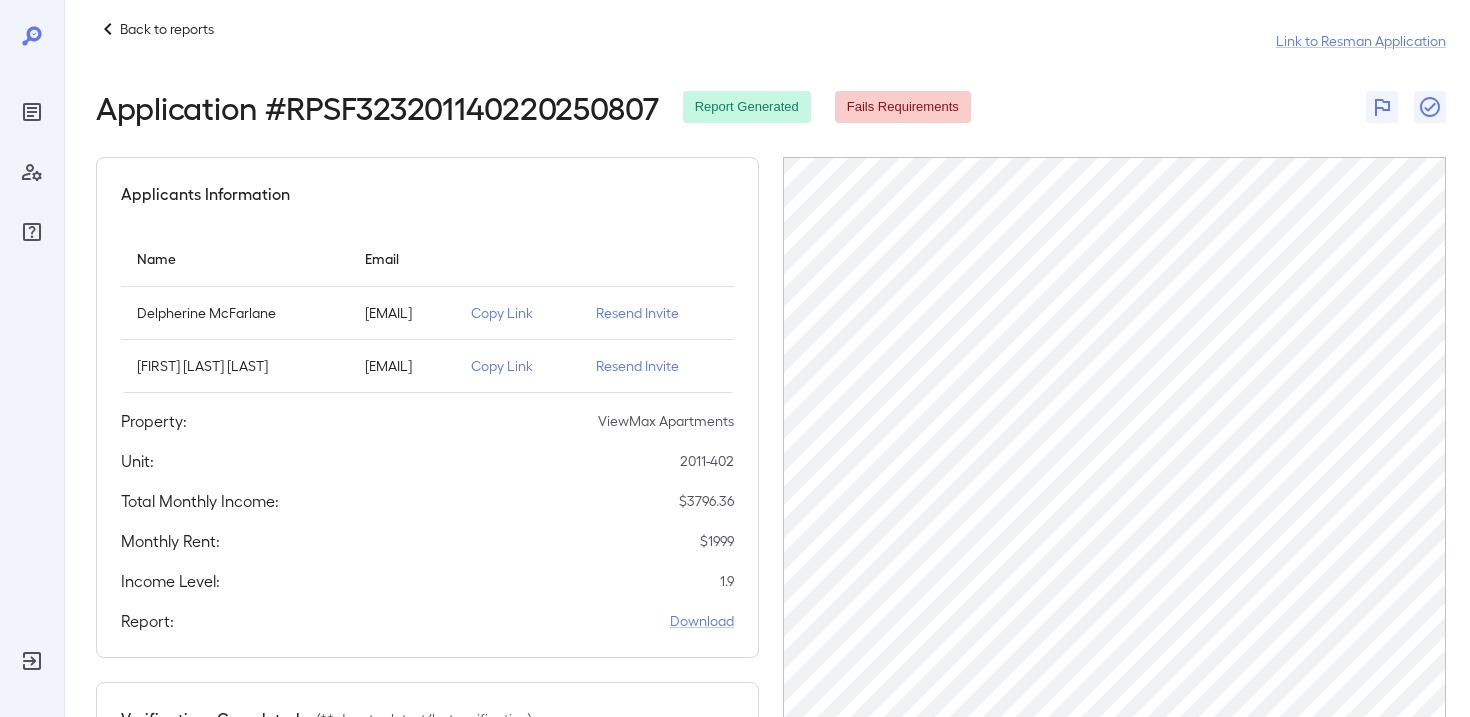 scroll, scrollTop: 0, scrollLeft: 0, axis: both 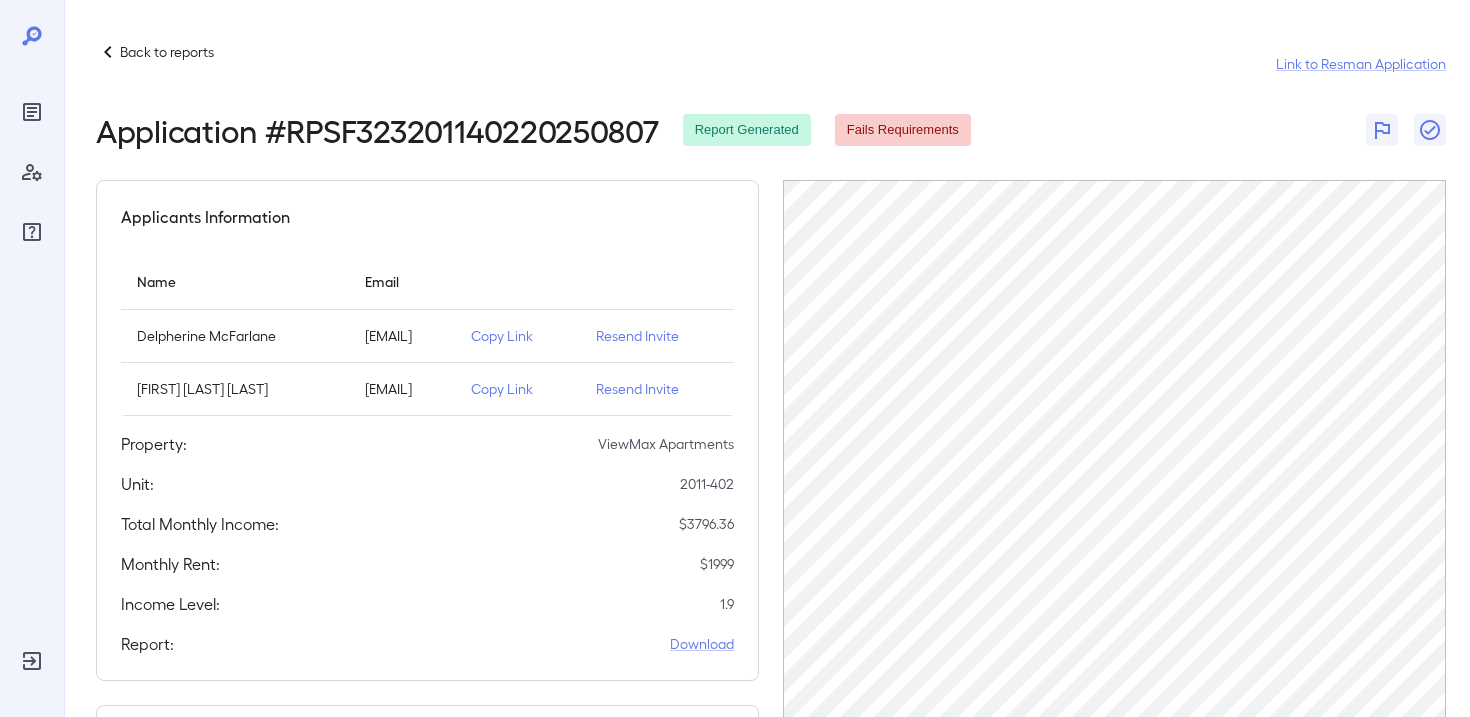 type 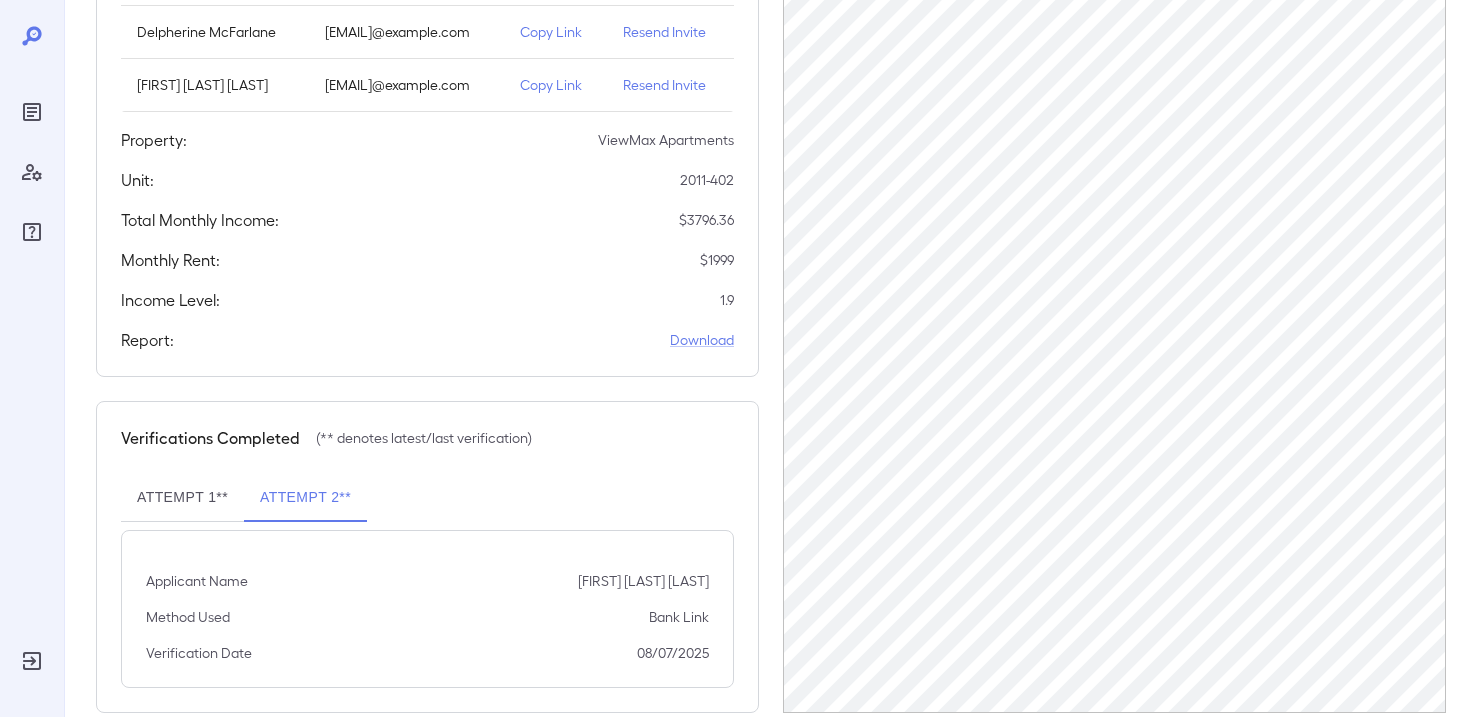 scroll, scrollTop: 340, scrollLeft: 0, axis: vertical 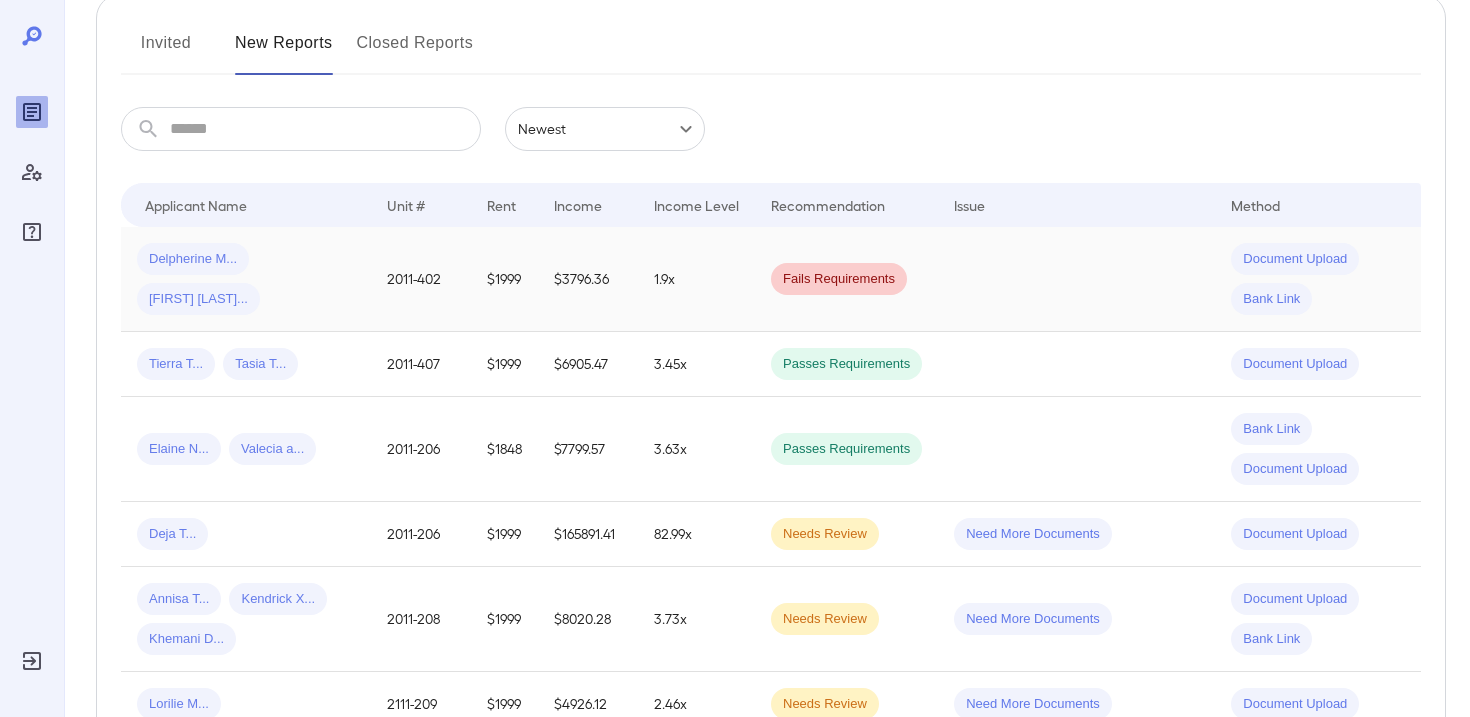 click on "1.9x" at bounding box center (696, 279) 